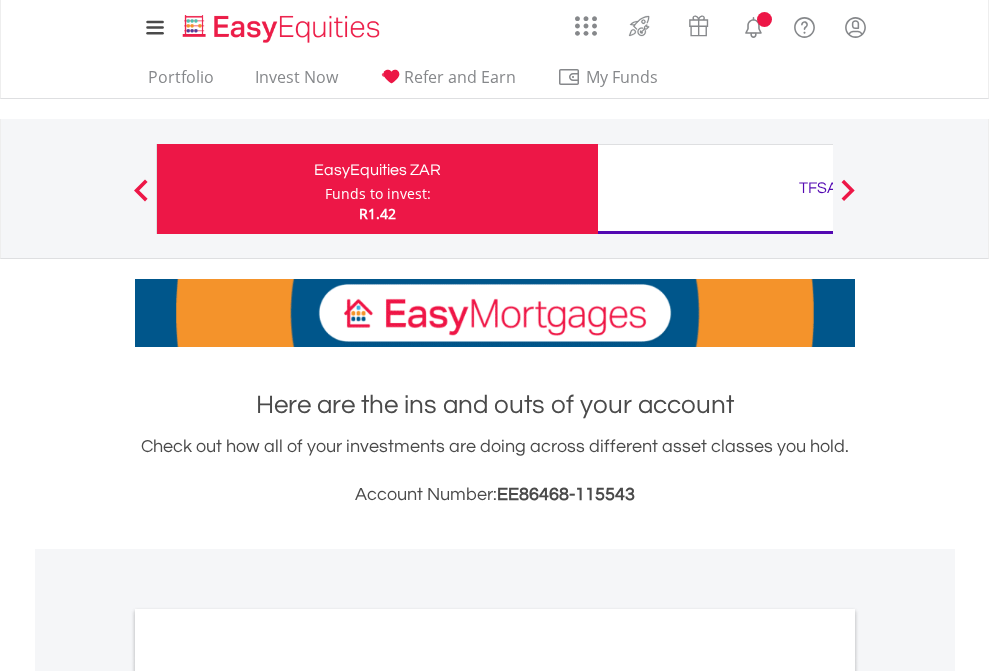 scroll, scrollTop: 0, scrollLeft: 0, axis: both 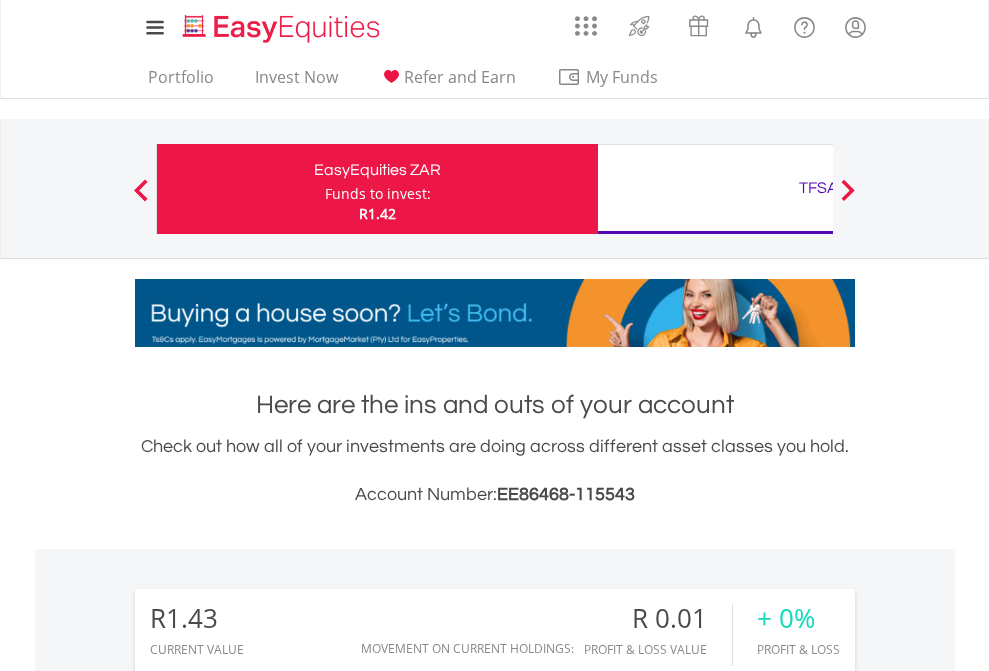click on "Funds to invest:" at bounding box center (378, 194) 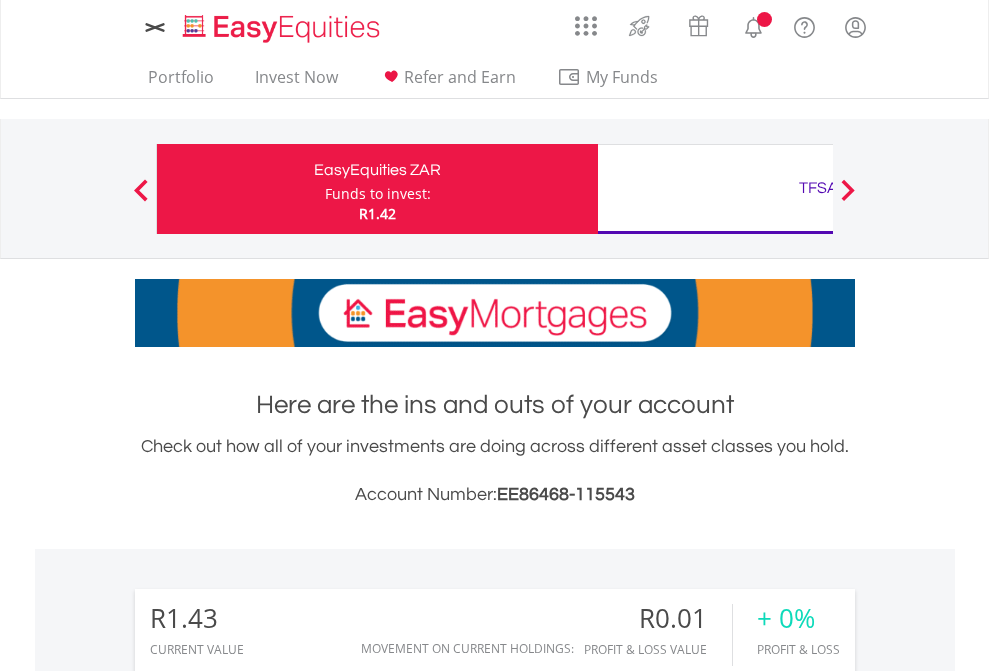 scroll, scrollTop: 0, scrollLeft: 0, axis: both 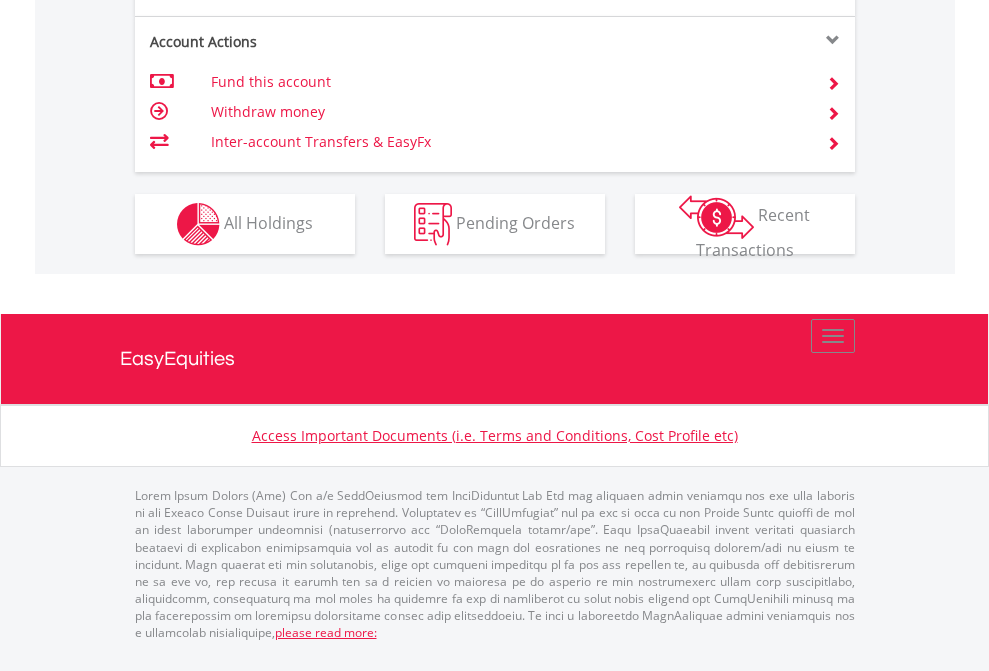 click on "Investment types" at bounding box center [706, -337] 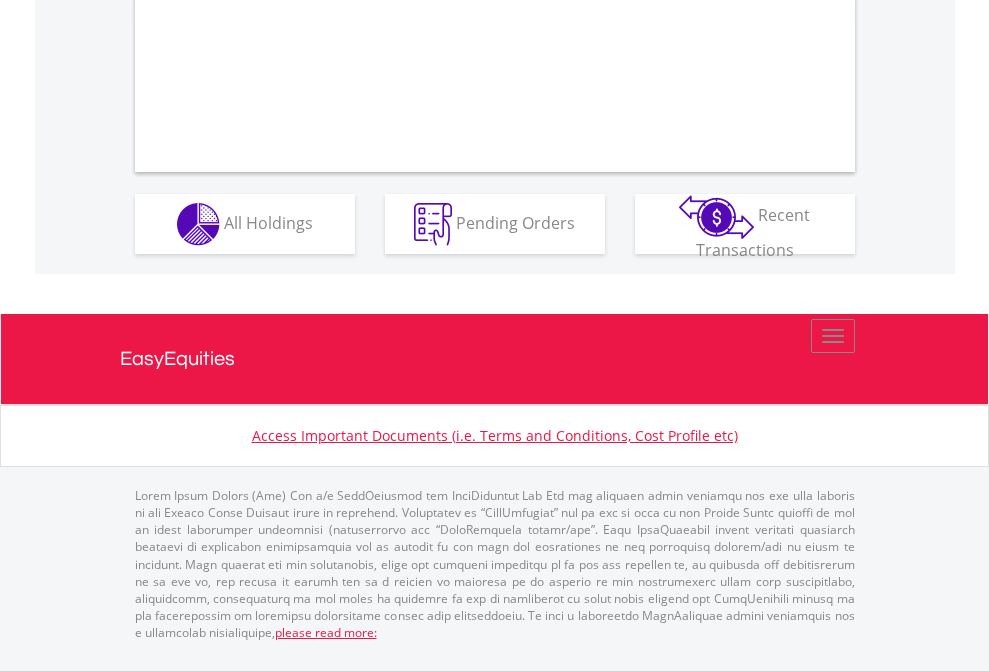 scroll, scrollTop: 1870, scrollLeft: 0, axis: vertical 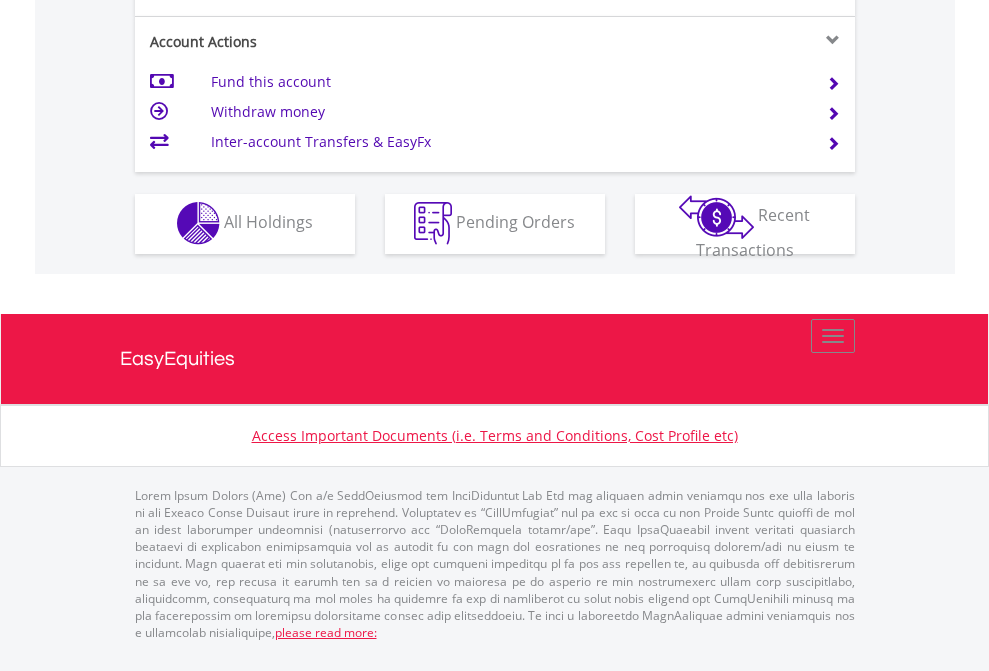 click on "Investment types" at bounding box center (706, -353) 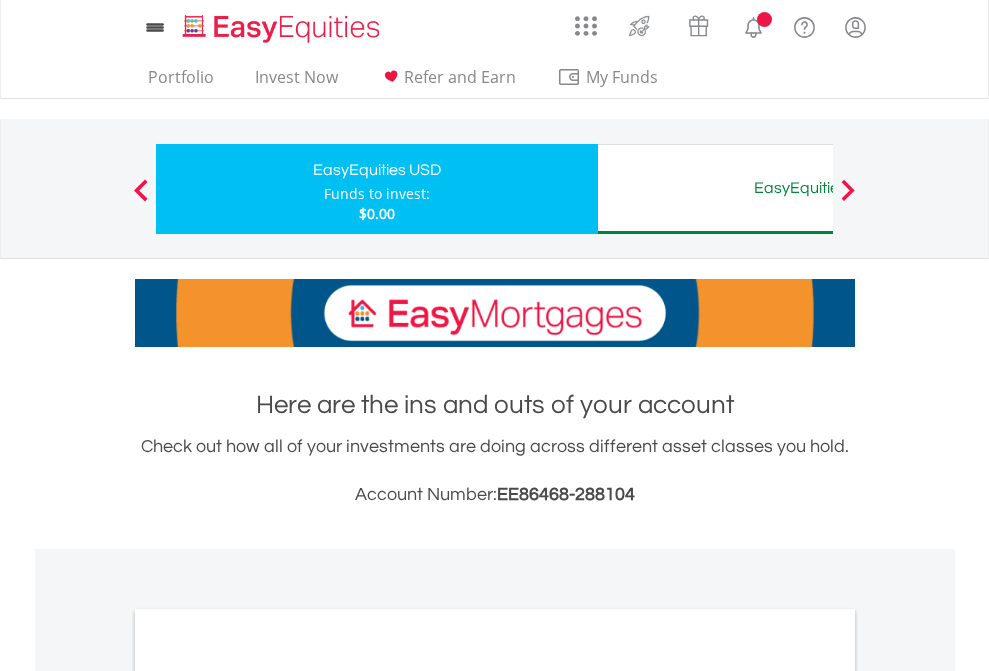 scroll, scrollTop: 0, scrollLeft: 0, axis: both 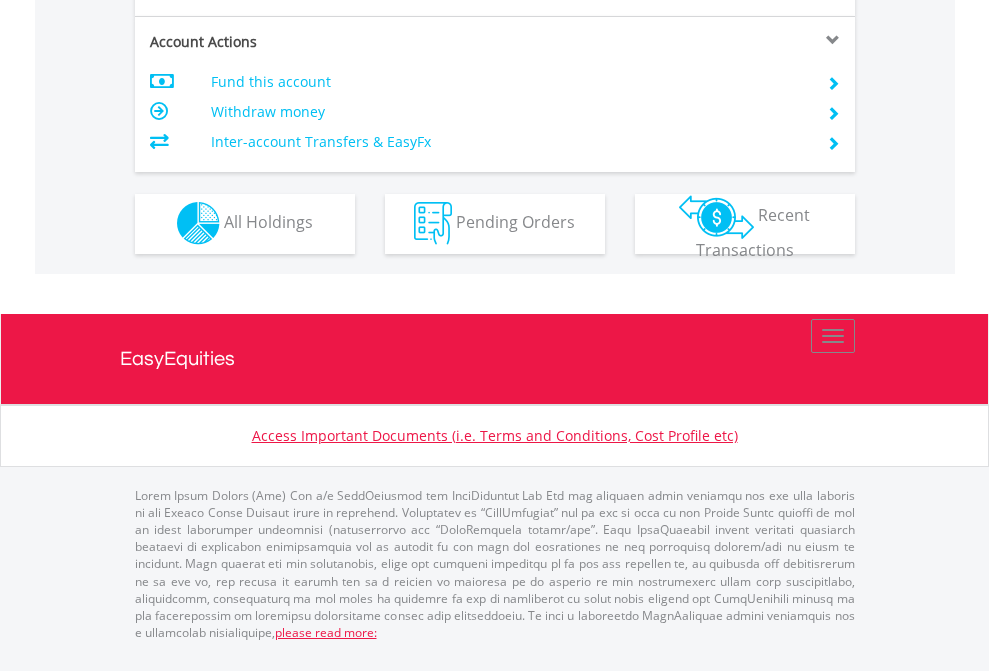 click on "Investment types" at bounding box center [706, -353] 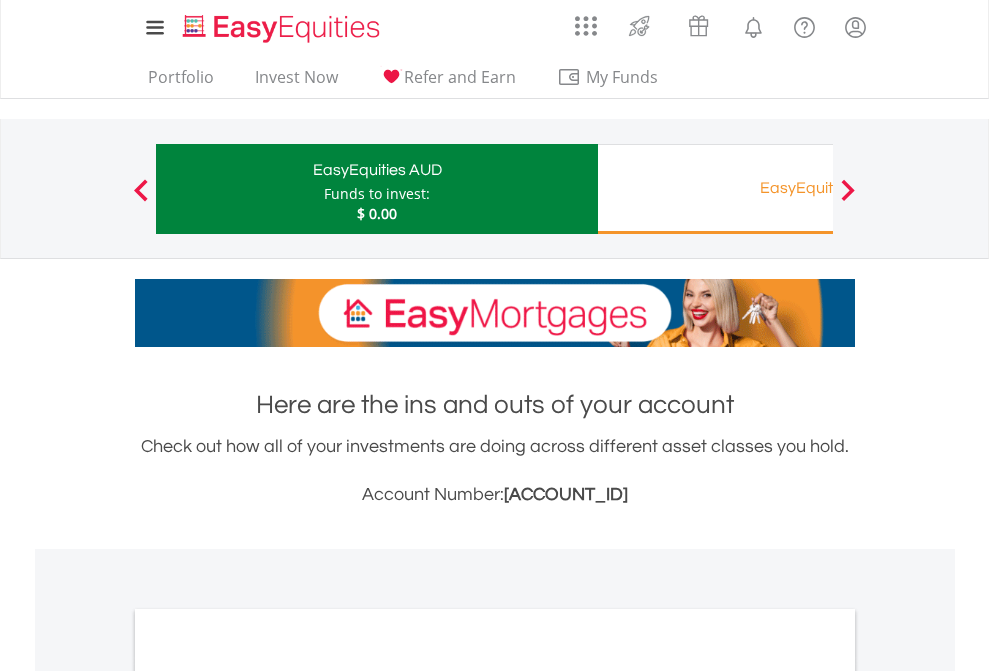 scroll, scrollTop: 0, scrollLeft: 0, axis: both 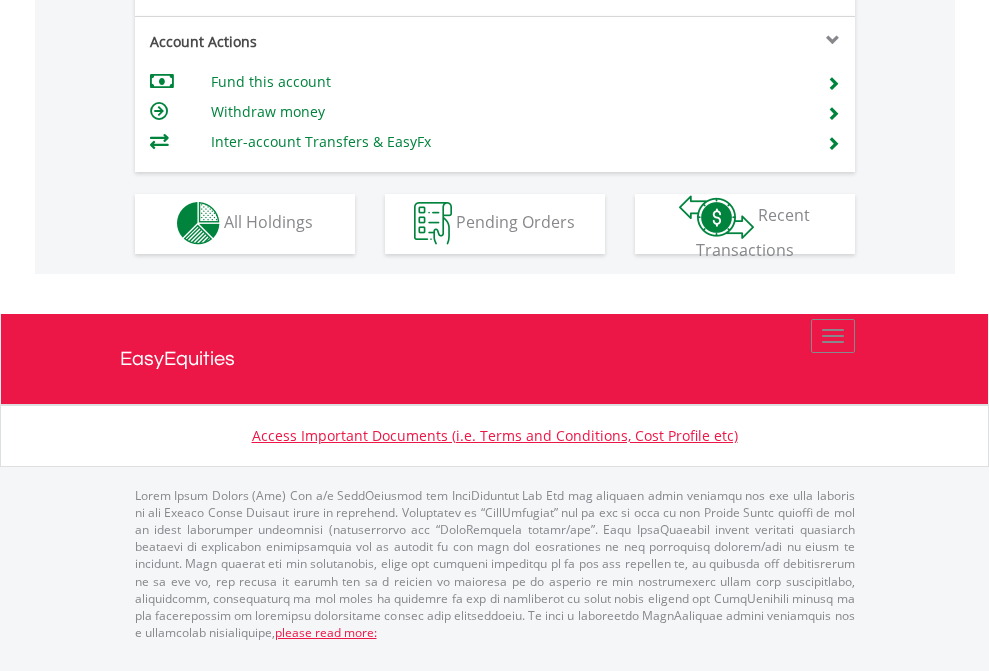 click on "Investment types" at bounding box center (706, -353) 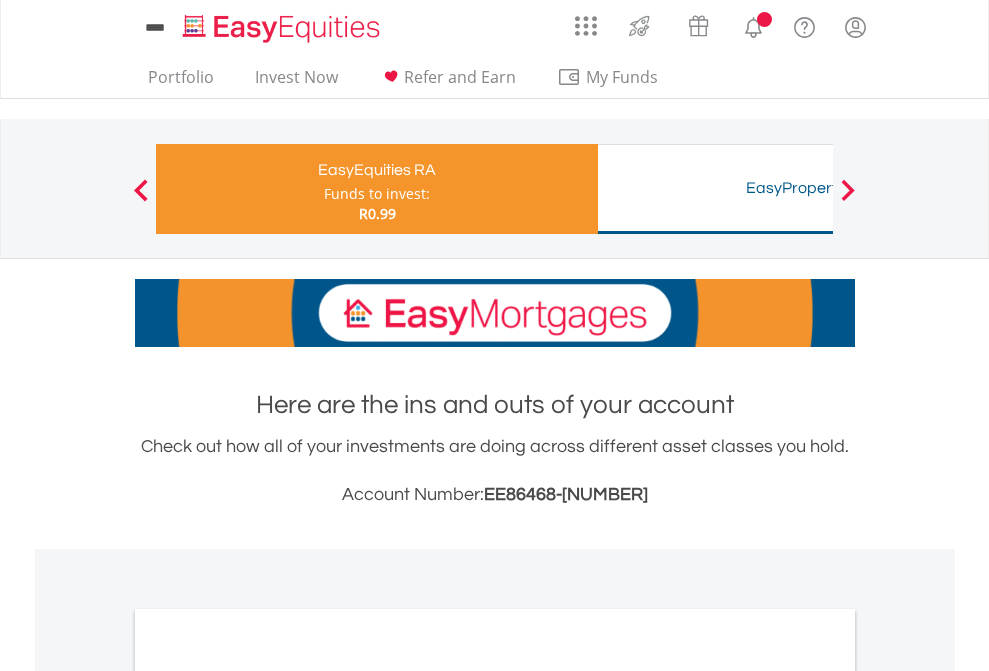 scroll, scrollTop: 0, scrollLeft: 0, axis: both 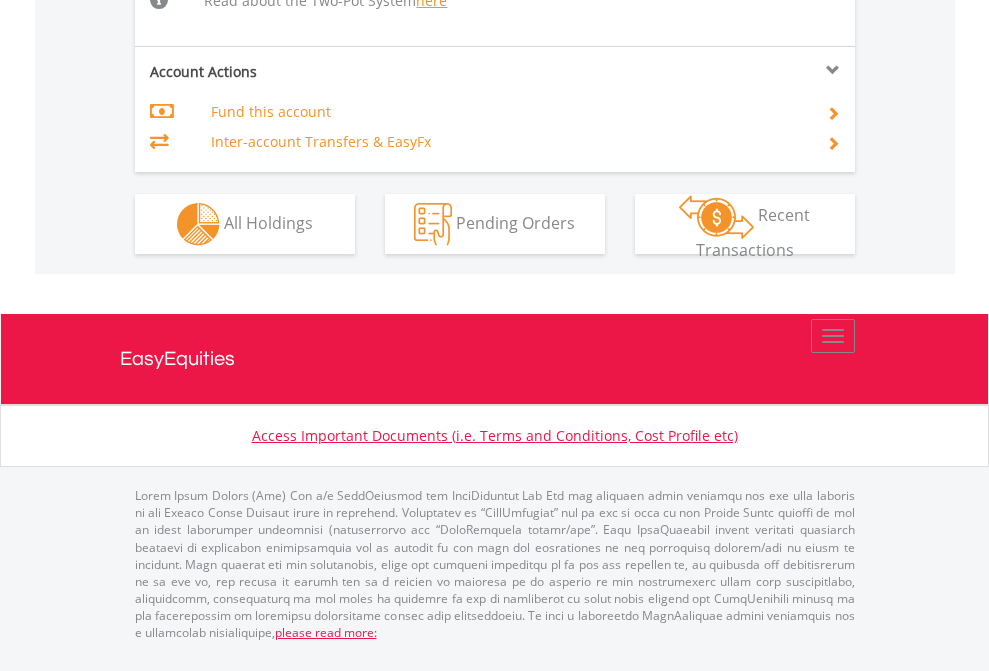 click on "Investment types" at bounding box center (706, -498) 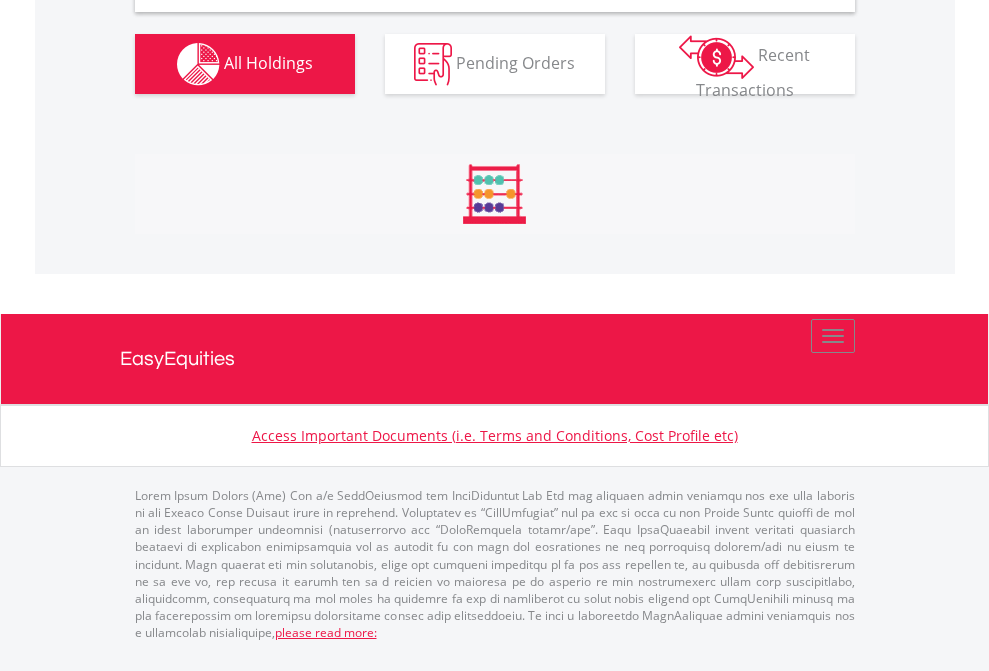 scroll, scrollTop: 1898, scrollLeft: 0, axis: vertical 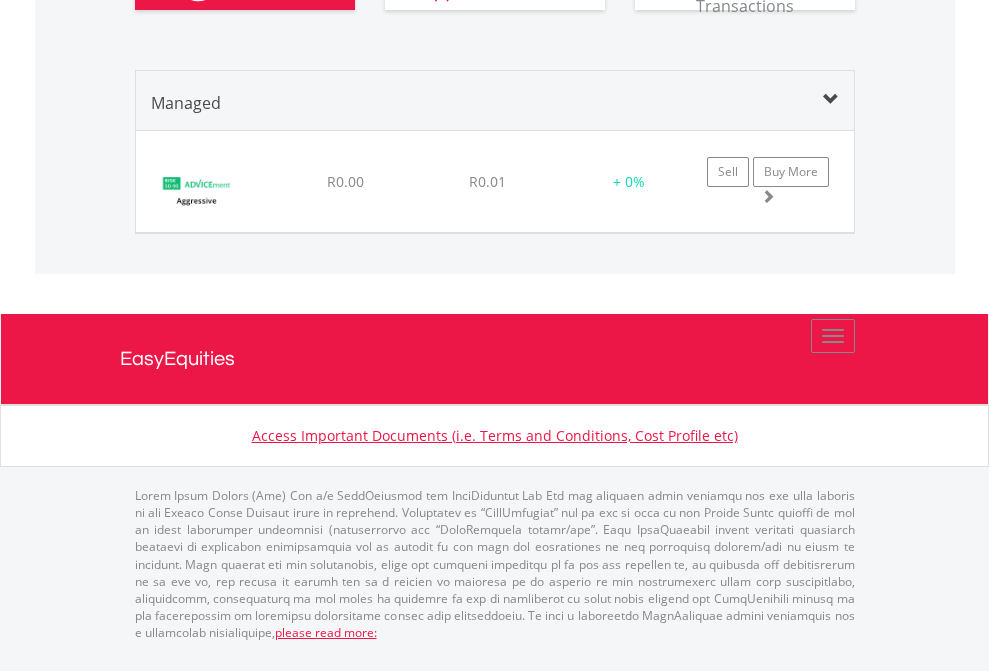 click on "TFSA" at bounding box center (818, -930) 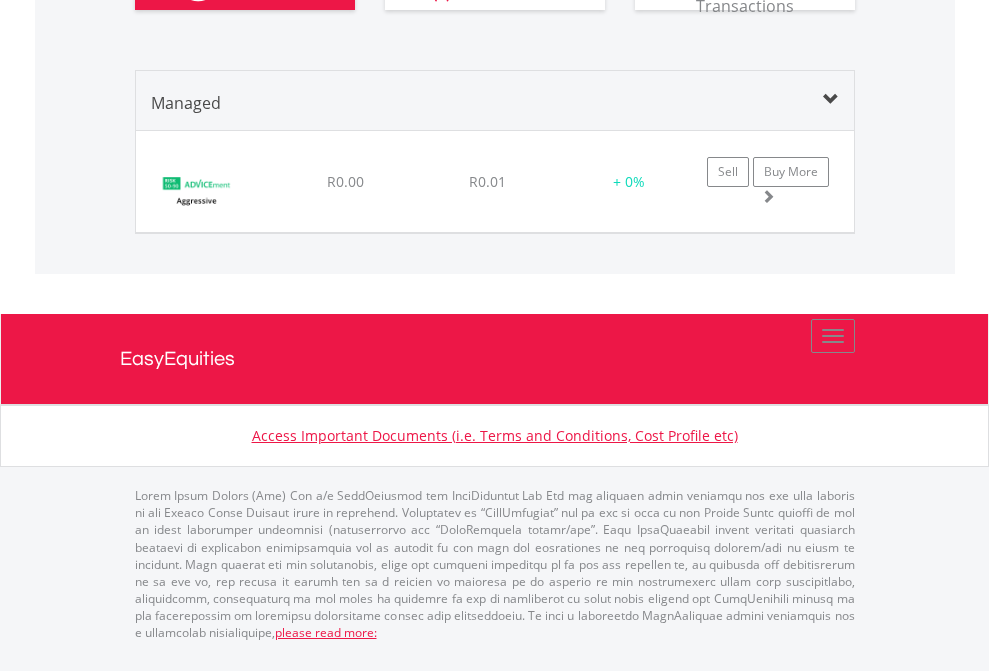 scroll, scrollTop: 144, scrollLeft: 0, axis: vertical 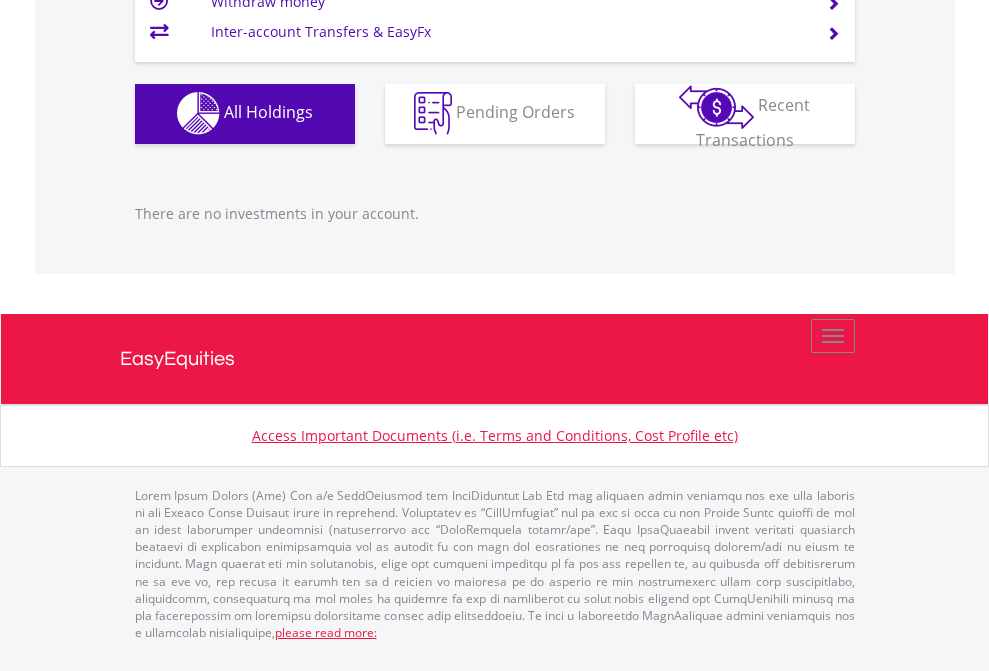click on "EasyEquities USD" at bounding box center (818, -1142) 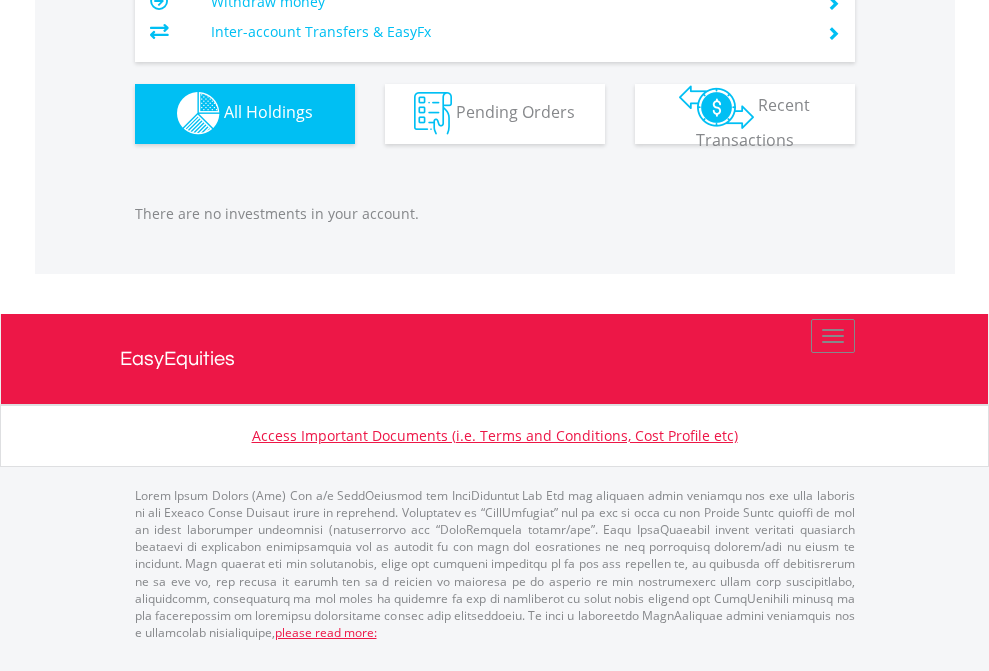 scroll, scrollTop: 1980, scrollLeft: 0, axis: vertical 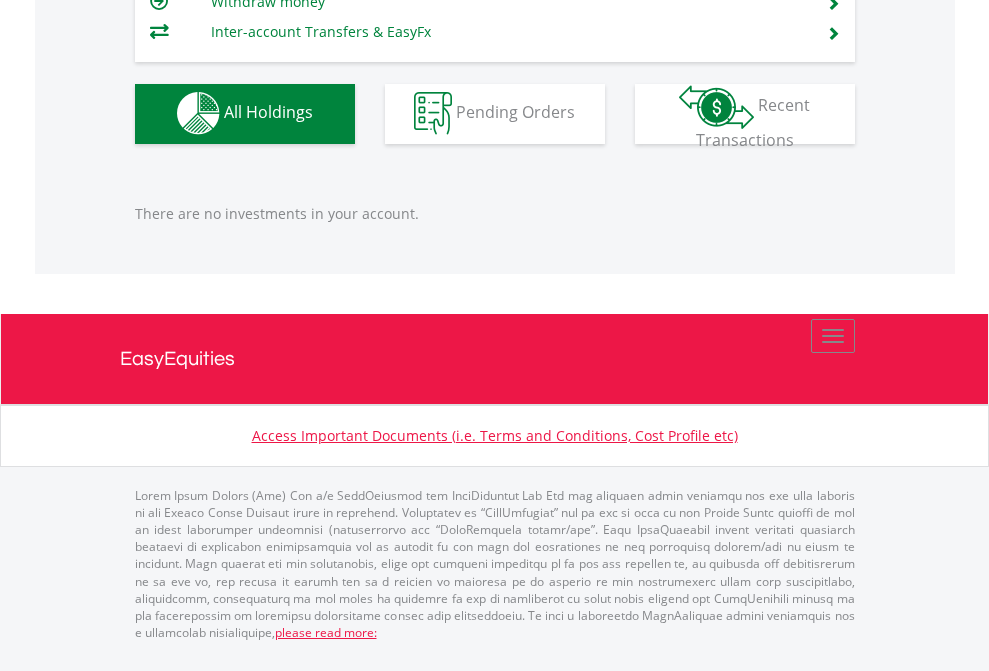 click on "EasyEquities RA" at bounding box center (818, -1142) 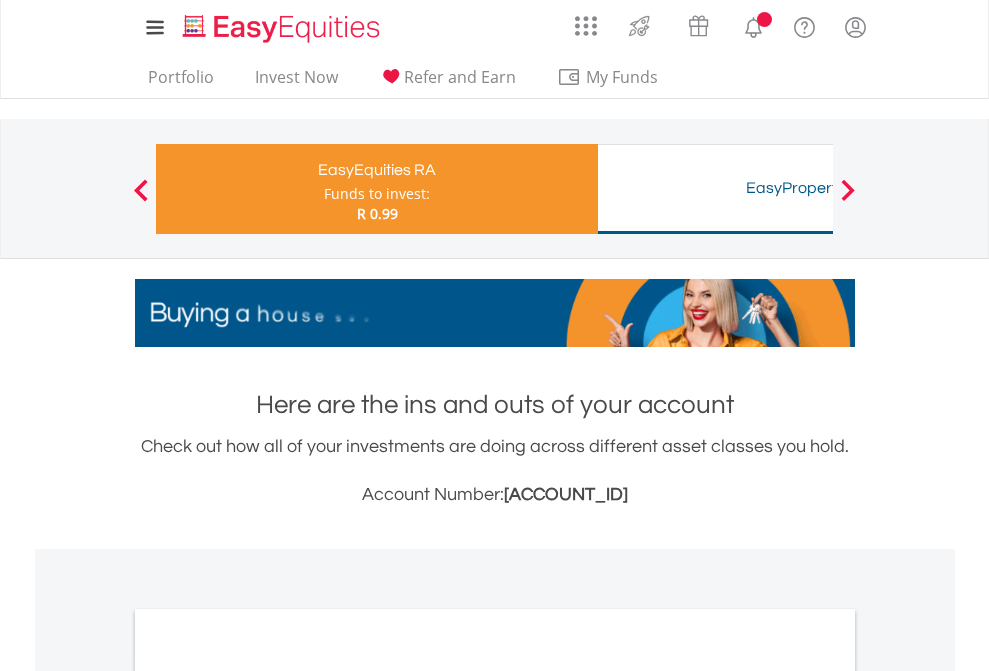 scroll, scrollTop: 0, scrollLeft: 0, axis: both 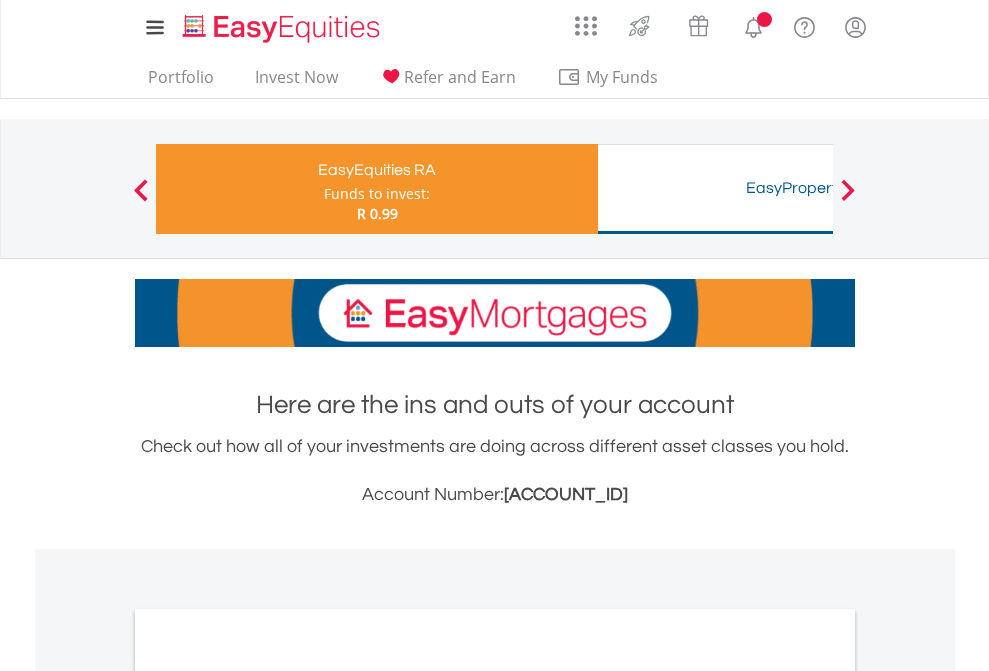 click on "All Holdings" at bounding box center (268, 1066) 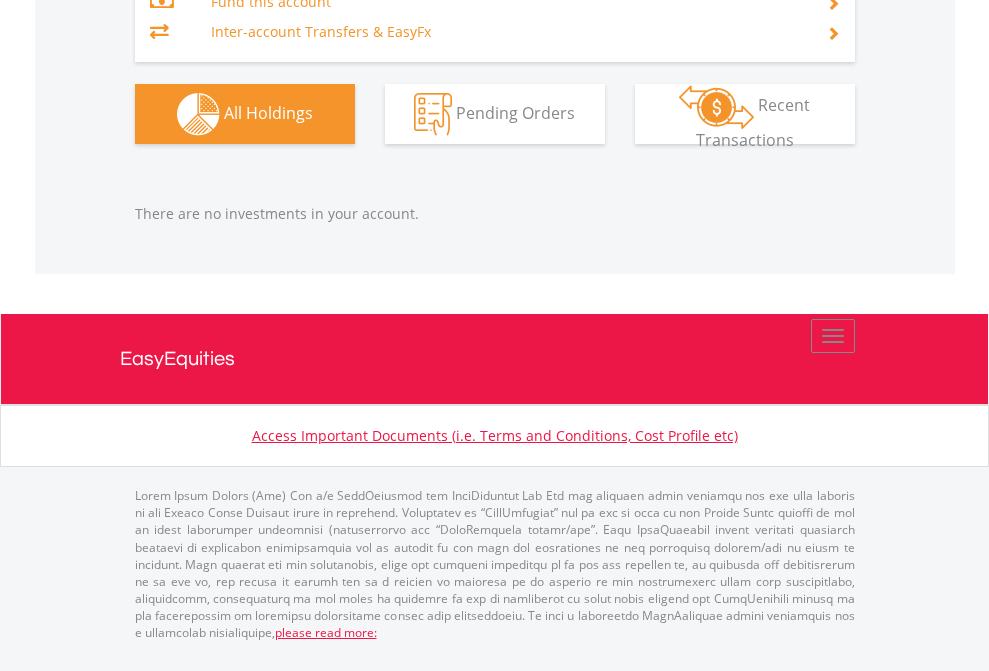 scroll, scrollTop: 2027, scrollLeft: 0, axis: vertical 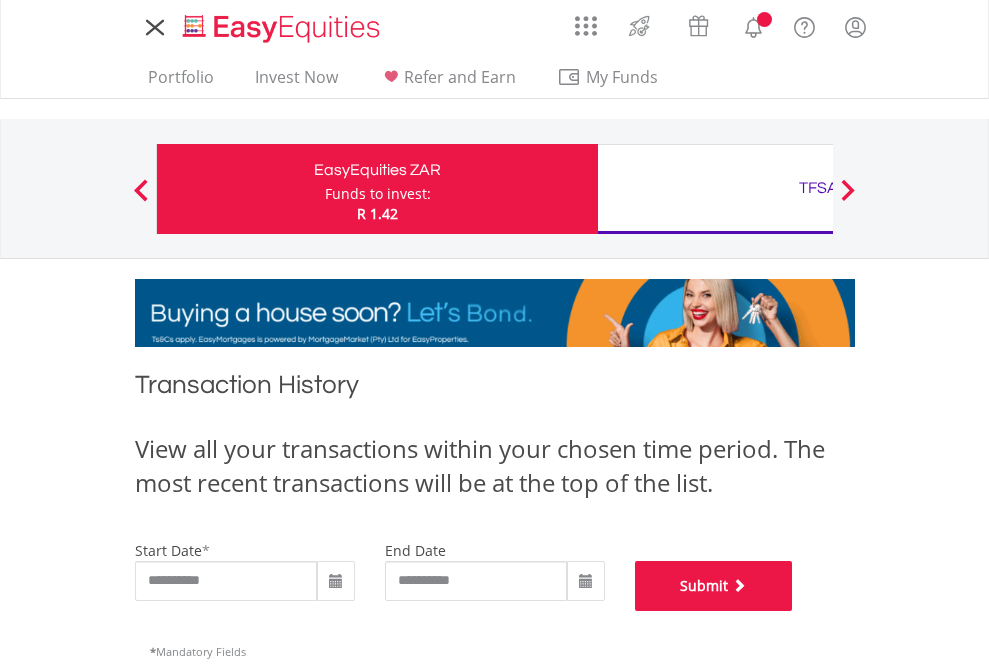 click on "Submit" at bounding box center [714, 586] 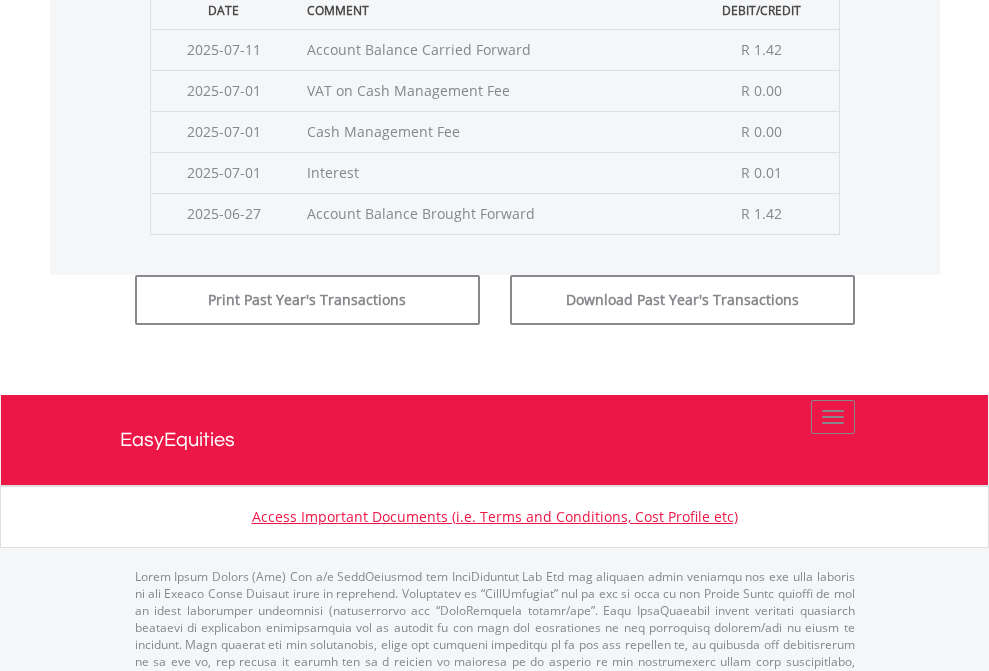 scroll, scrollTop: 811, scrollLeft: 0, axis: vertical 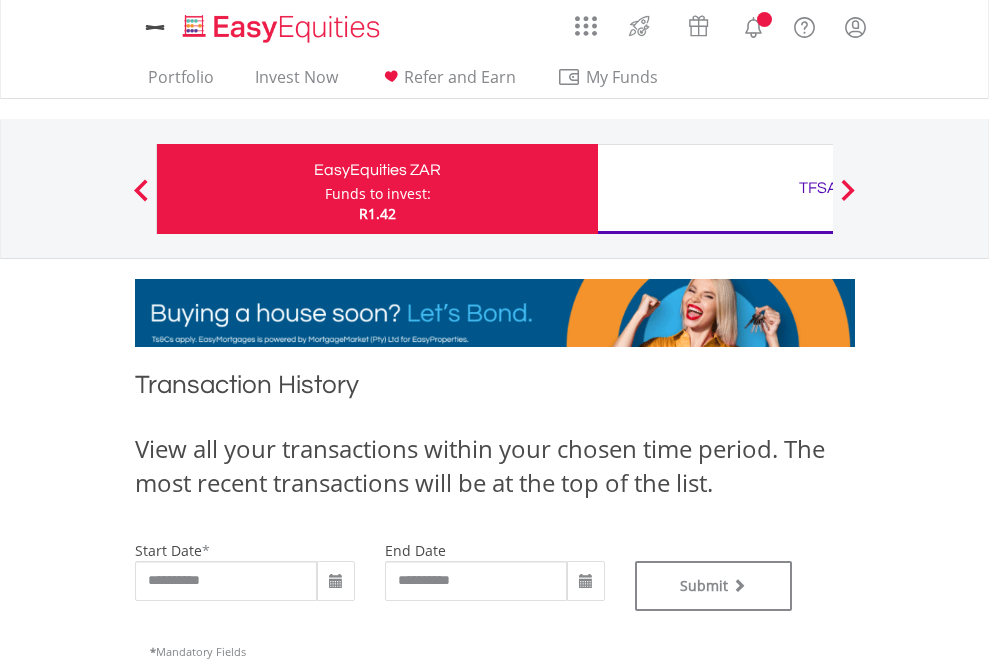 click on "TFSA" at bounding box center [818, 188] 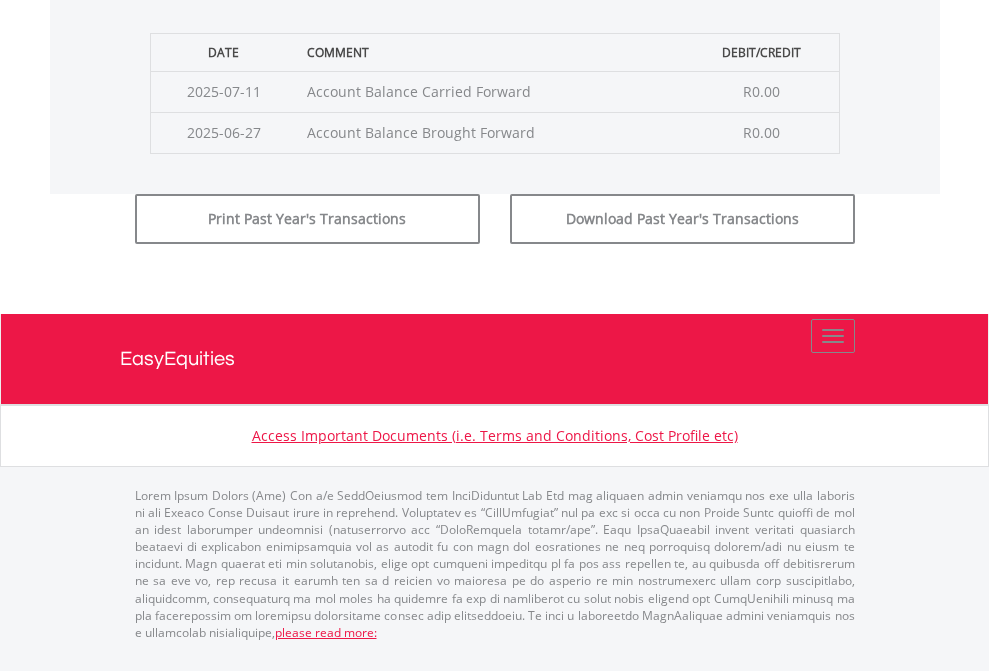 click on "Submit" at bounding box center (714, -183) 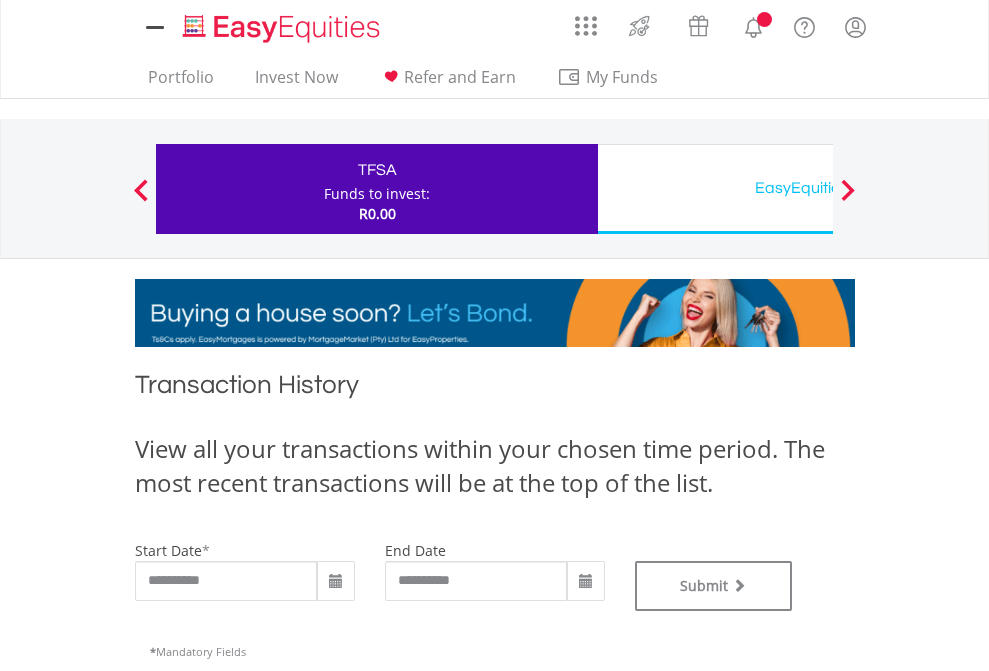 scroll, scrollTop: 0, scrollLeft: 0, axis: both 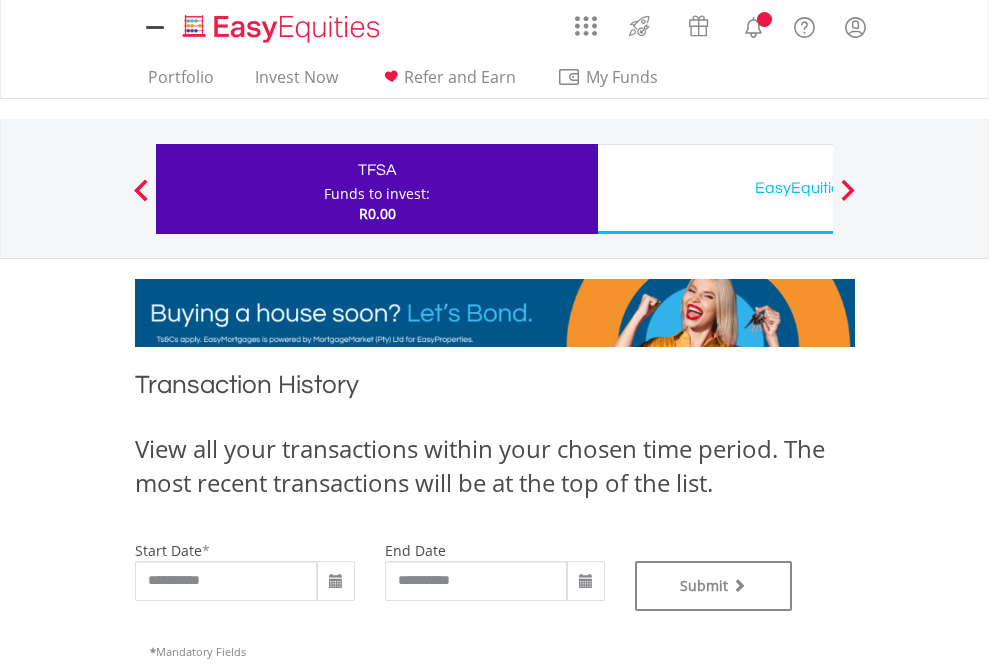 click on "EasyEquities USD" at bounding box center (818, 188) 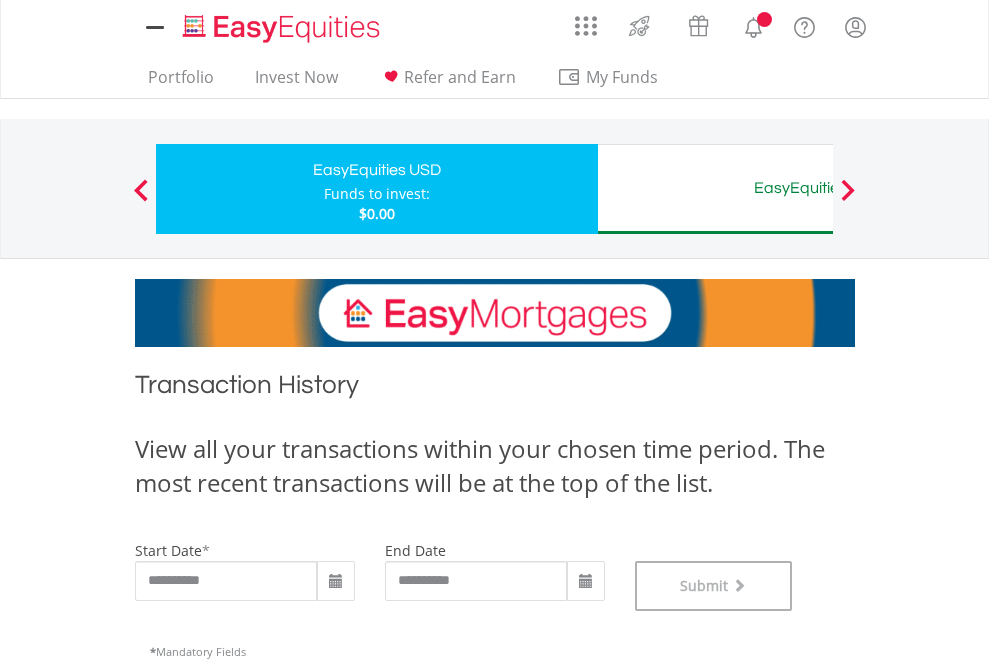 scroll, scrollTop: 811, scrollLeft: 0, axis: vertical 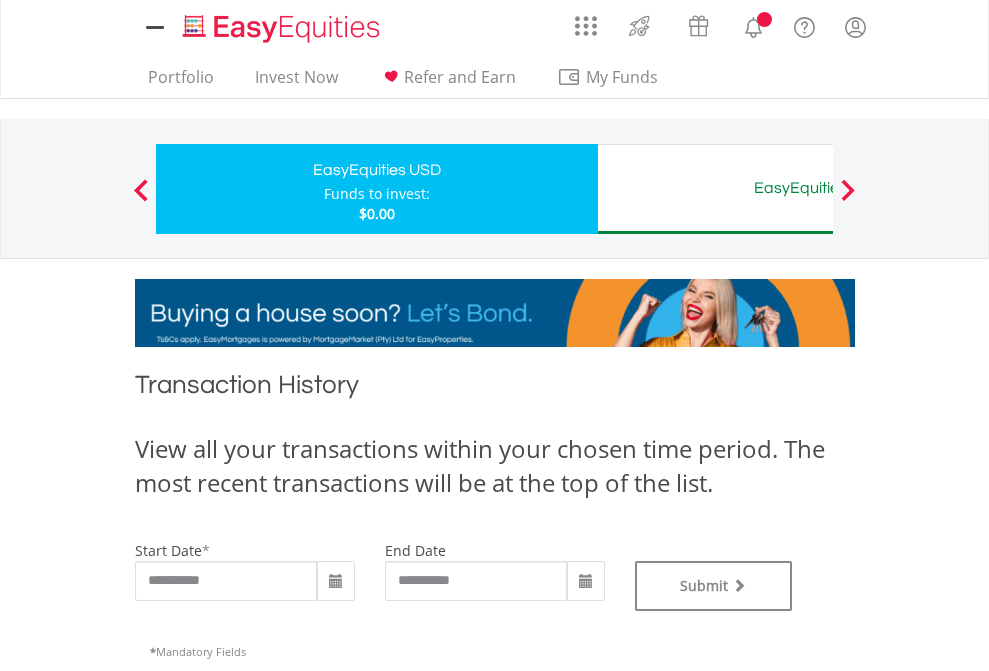 click on "EasyEquities AUD" at bounding box center (818, 188) 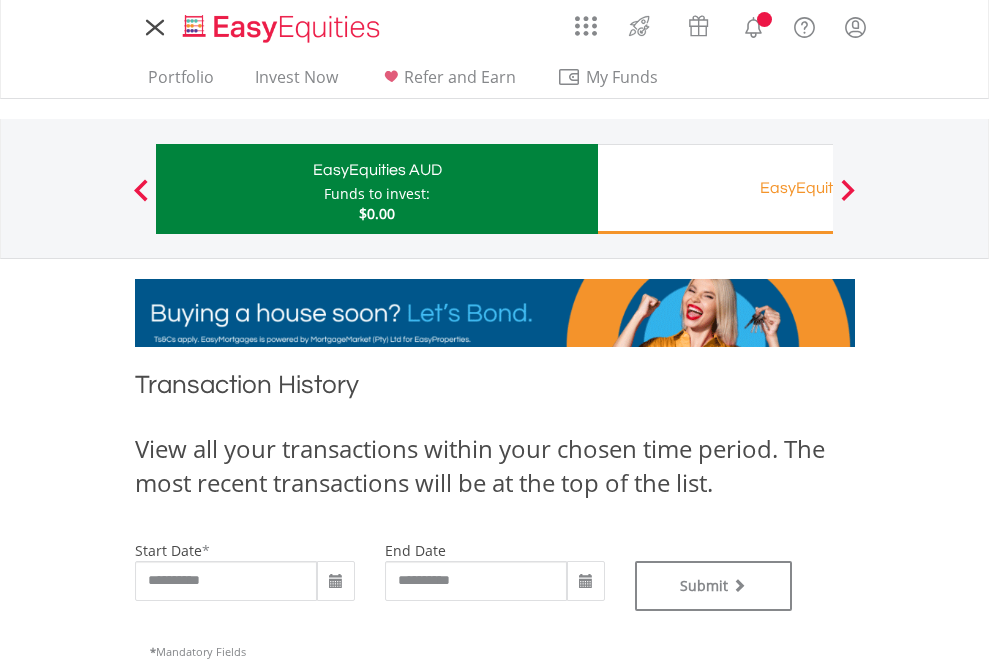 scroll, scrollTop: 0, scrollLeft: 0, axis: both 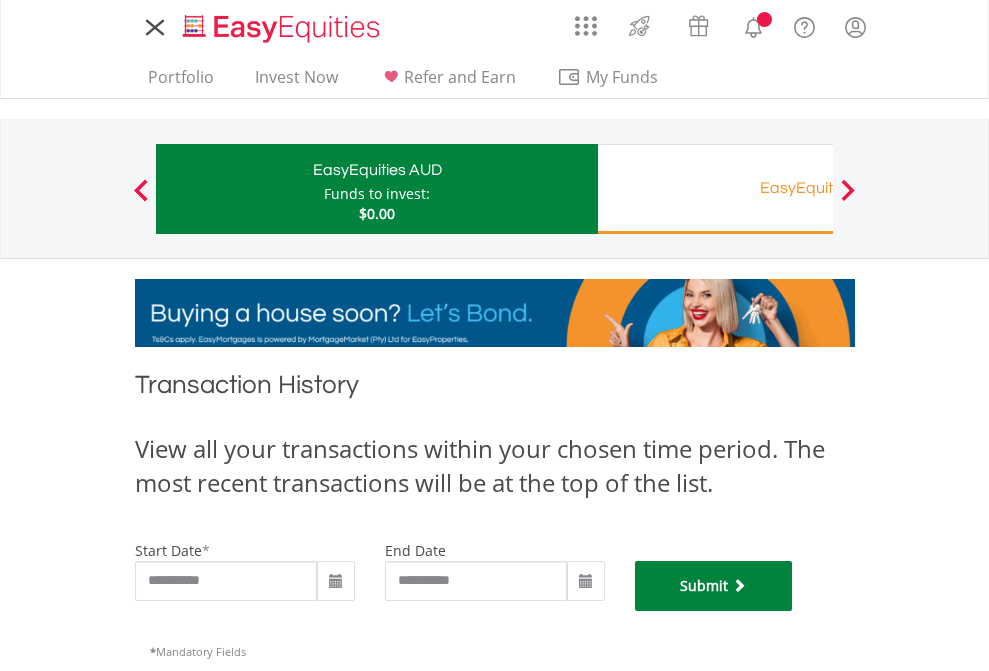 click on "Submit" at bounding box center [714, 586] 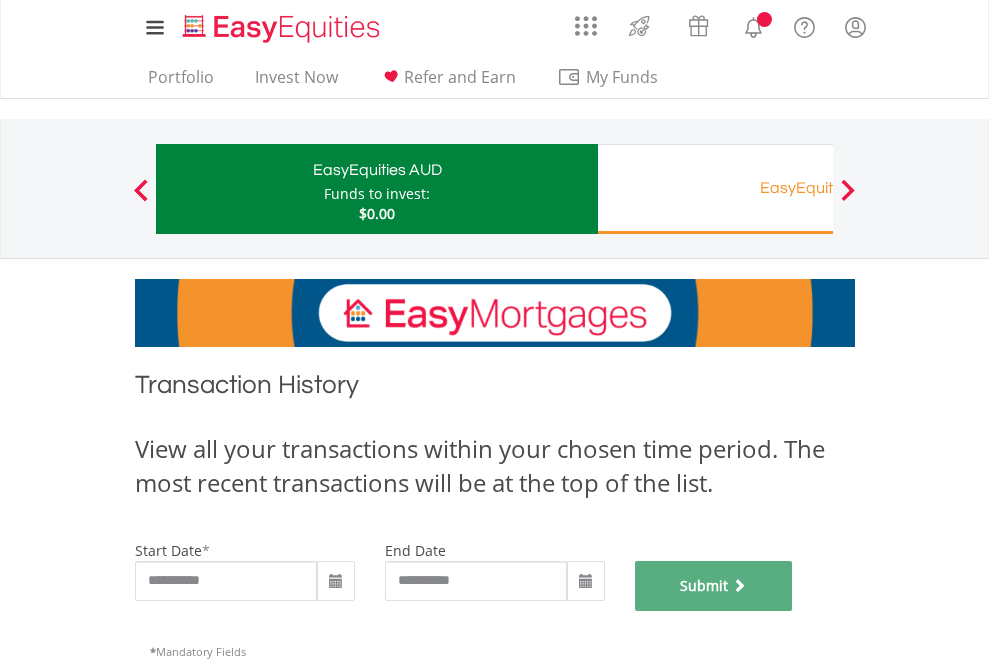 scroll, scrollTop: 811, scrollLeft: 0, axis: vertical 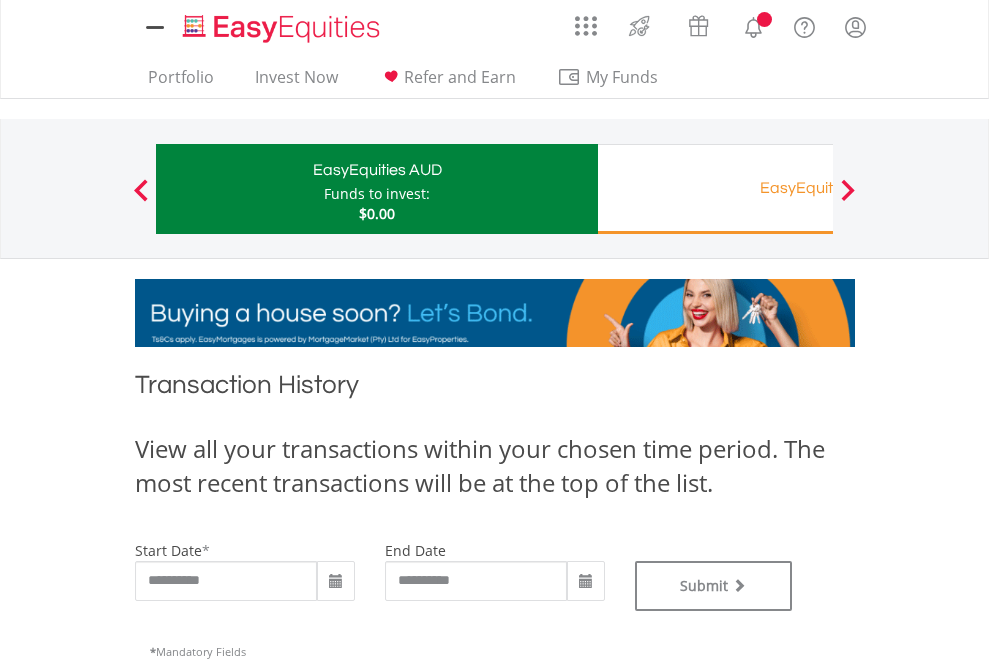 click on "EasyEquities RA" at bounding box center [818, 188] 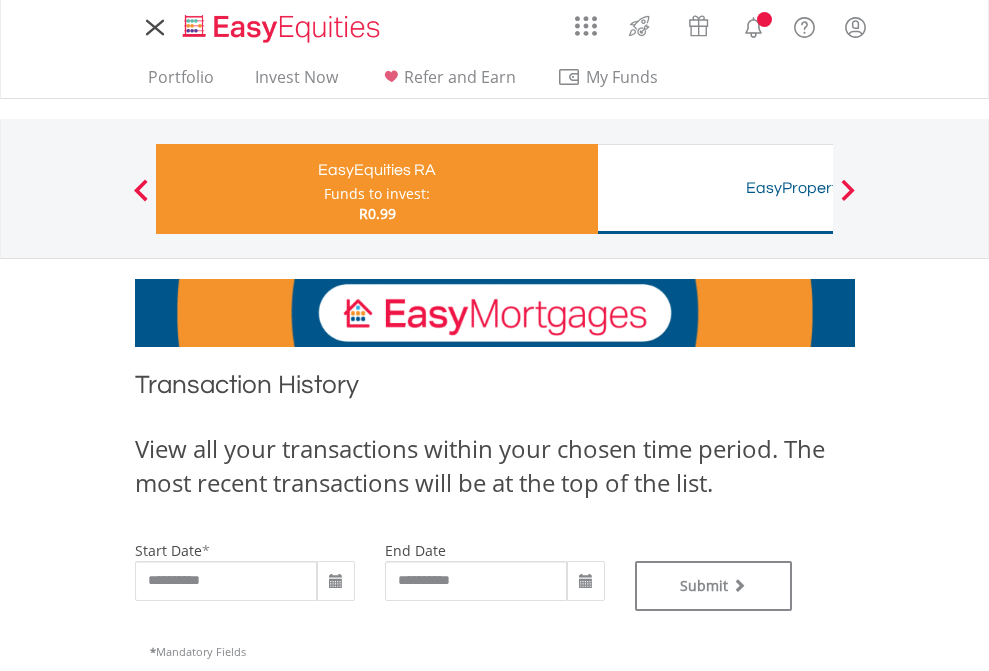 scroll, scrollTop: 0, scrollLeft: 0, axis: both 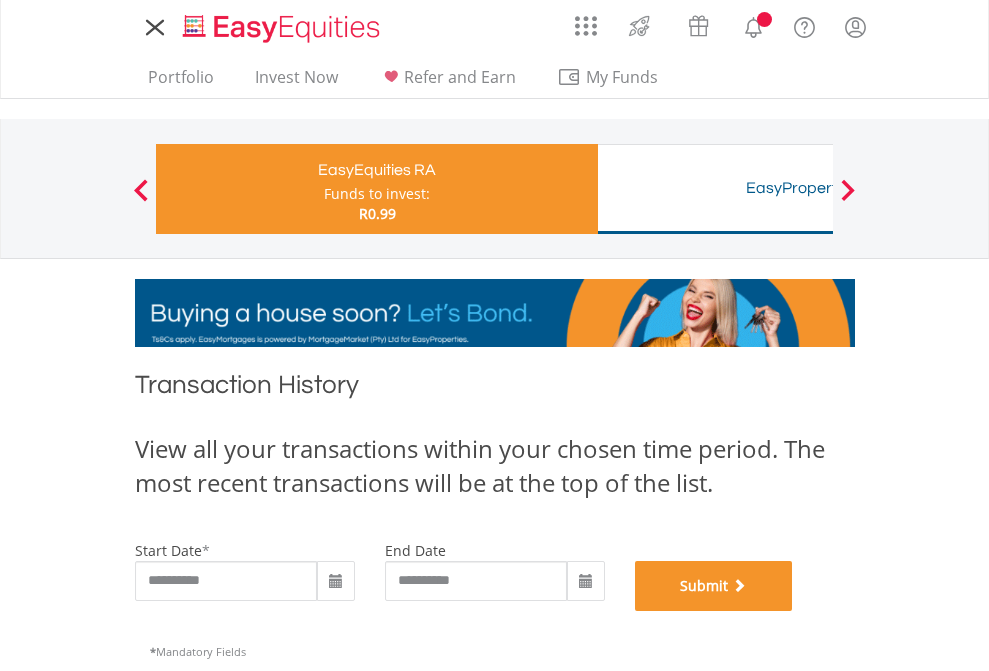 click on "Submit" at bounding box center [714, 586] 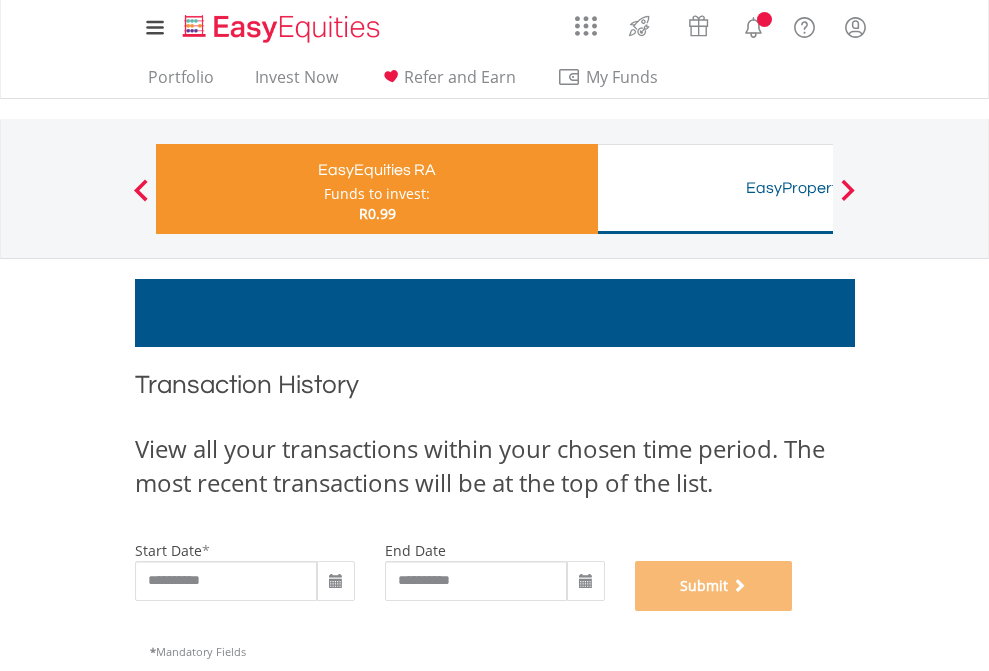 scroll, scrollTop: 811, scrollLeft: 0, axis: vertical 